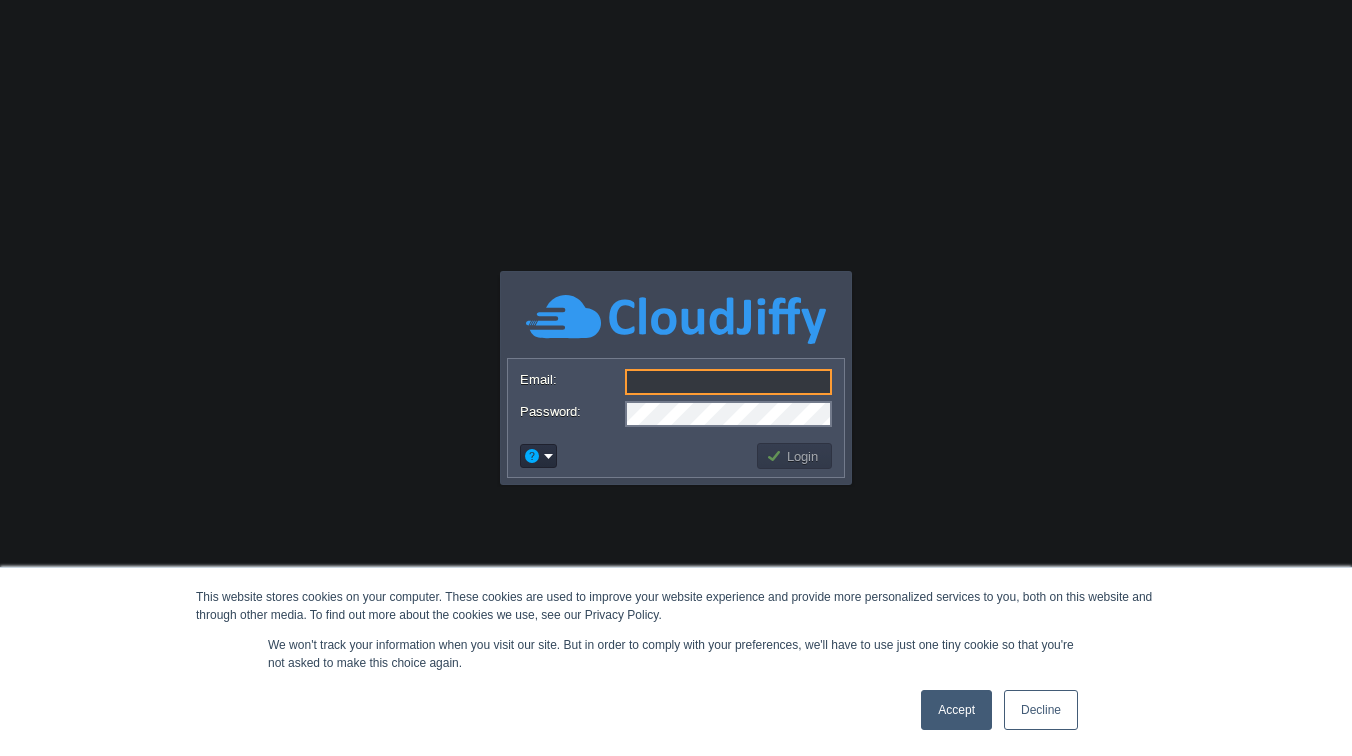 scroll, scrollTop: 0, scrollLeft: 0, axis: both 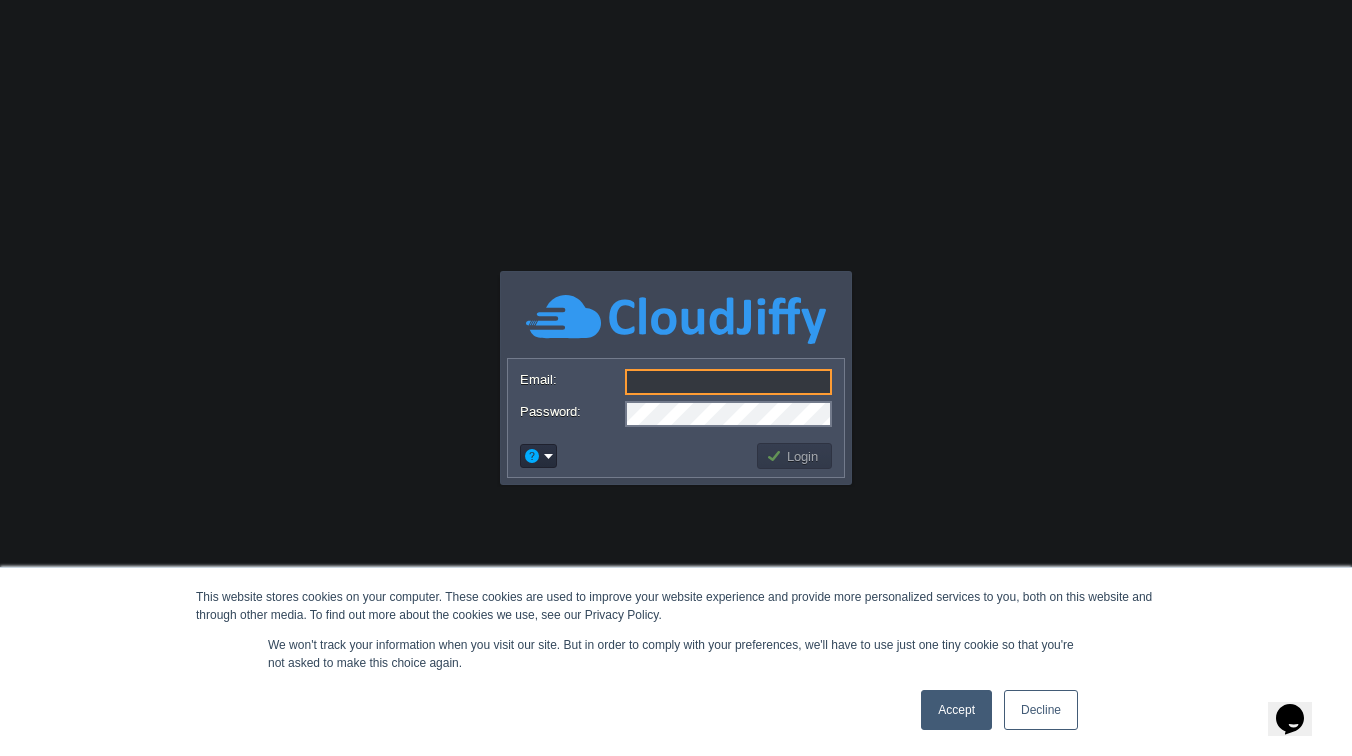 click on "Accept" at bounding box center (956, 710) 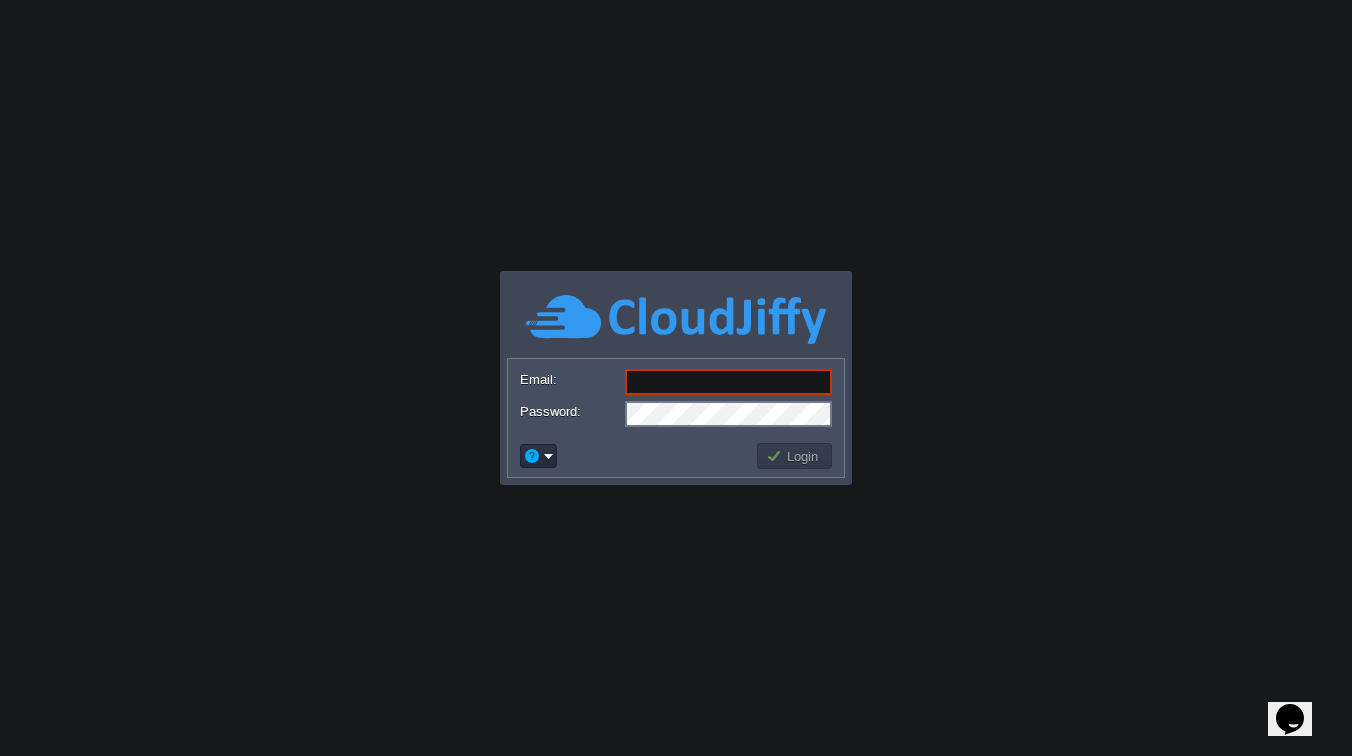 click on "Email:" at bounding box center [728, 382] 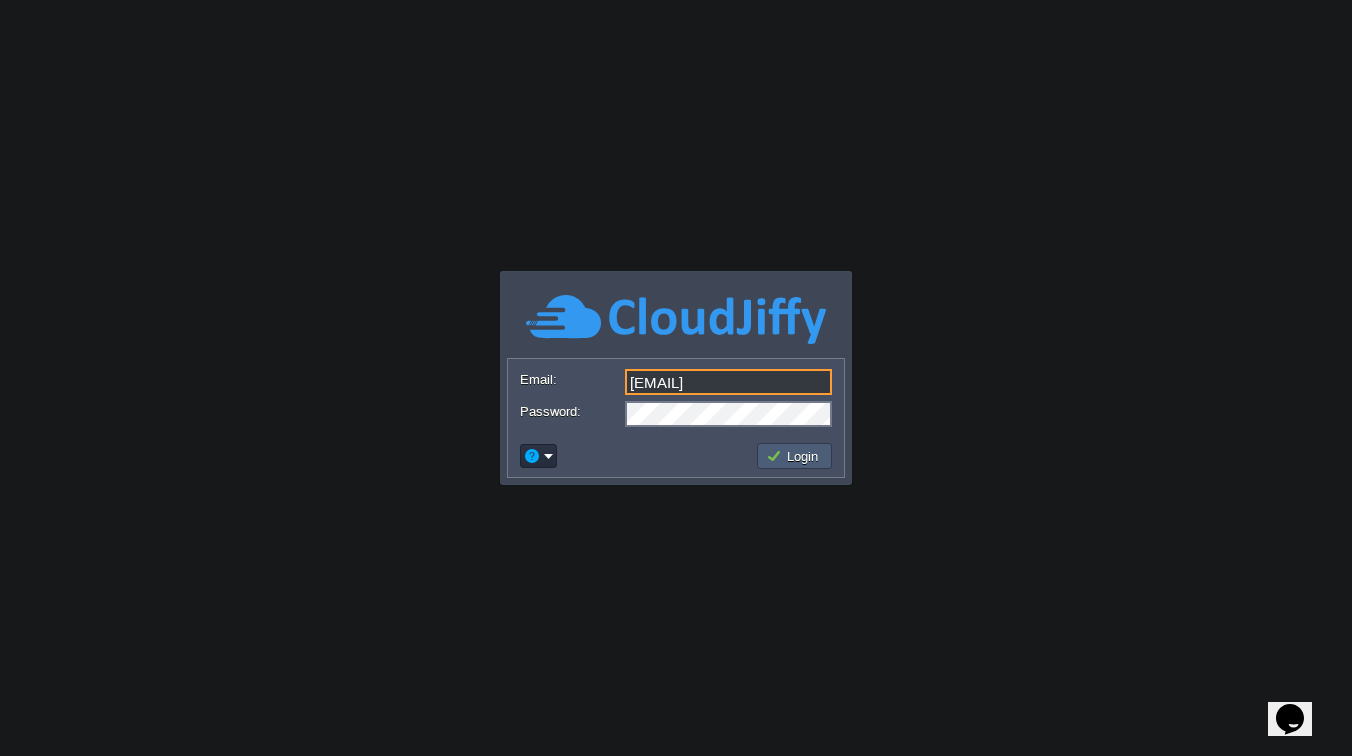 click on "Login" at bounding box center (795, 456) 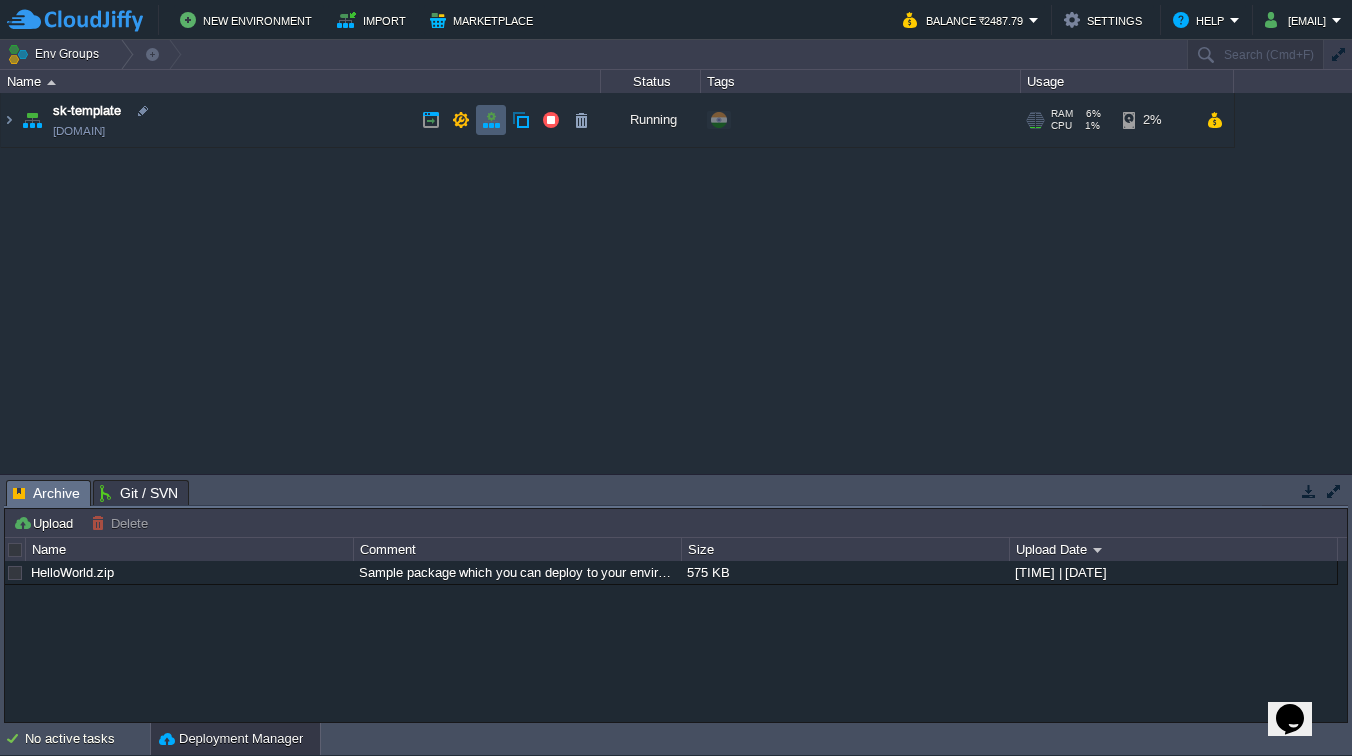 click at bounding box center [491, 120] 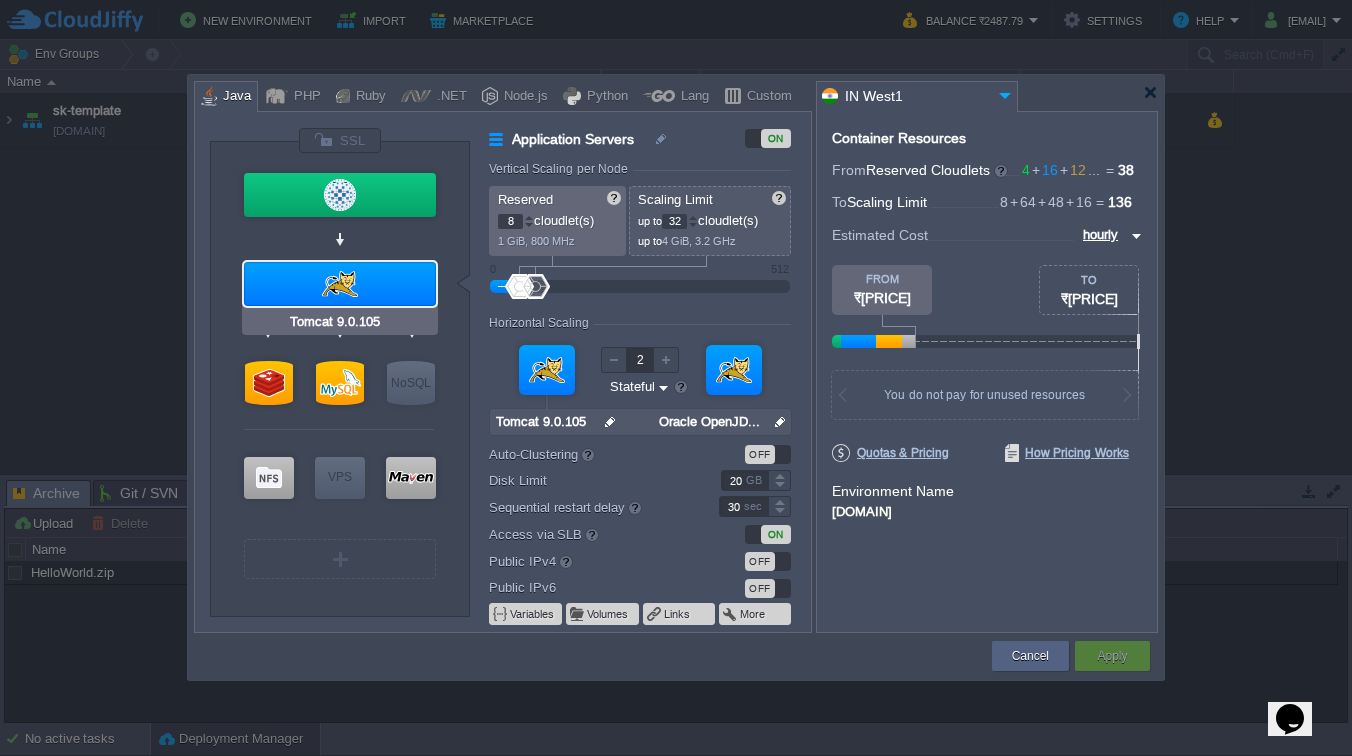 type on "MySQL CE 8.4.5" 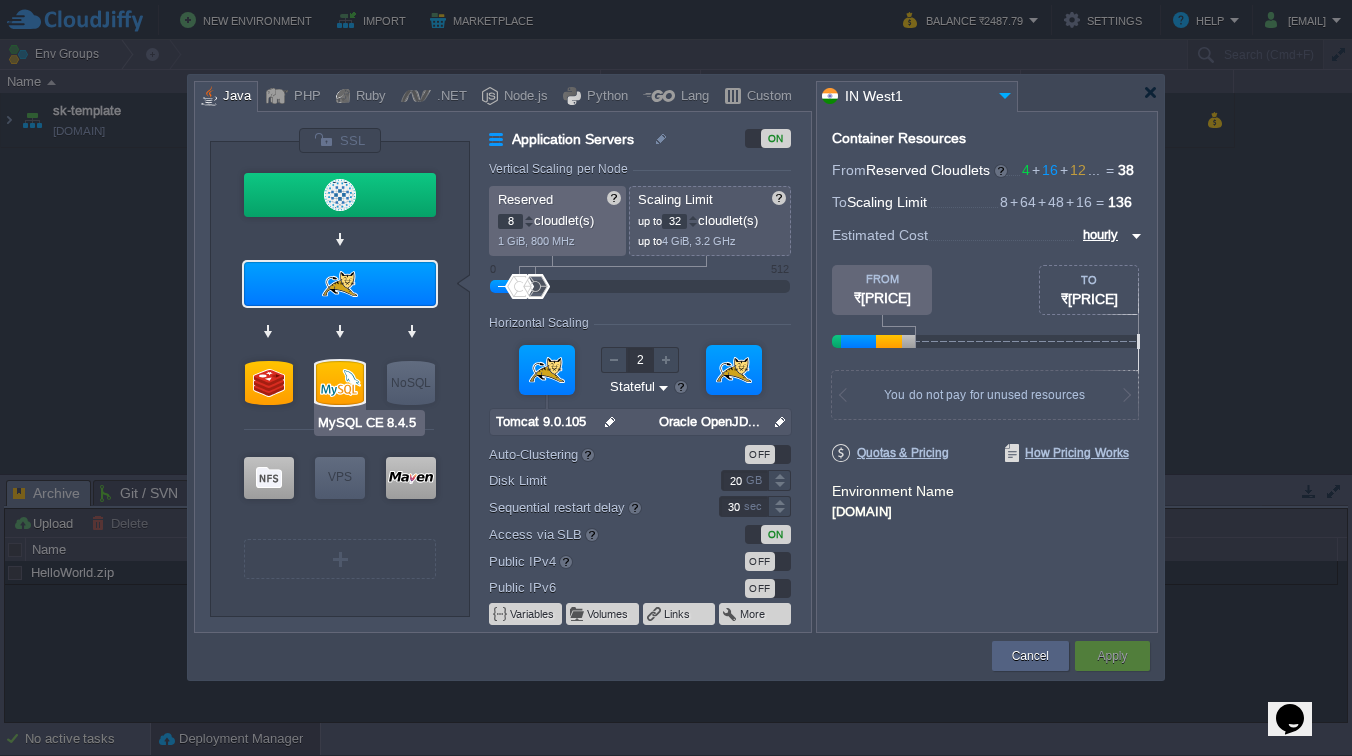 click on "MySQL CE 8.4.5" at bounding box center (369, 423) 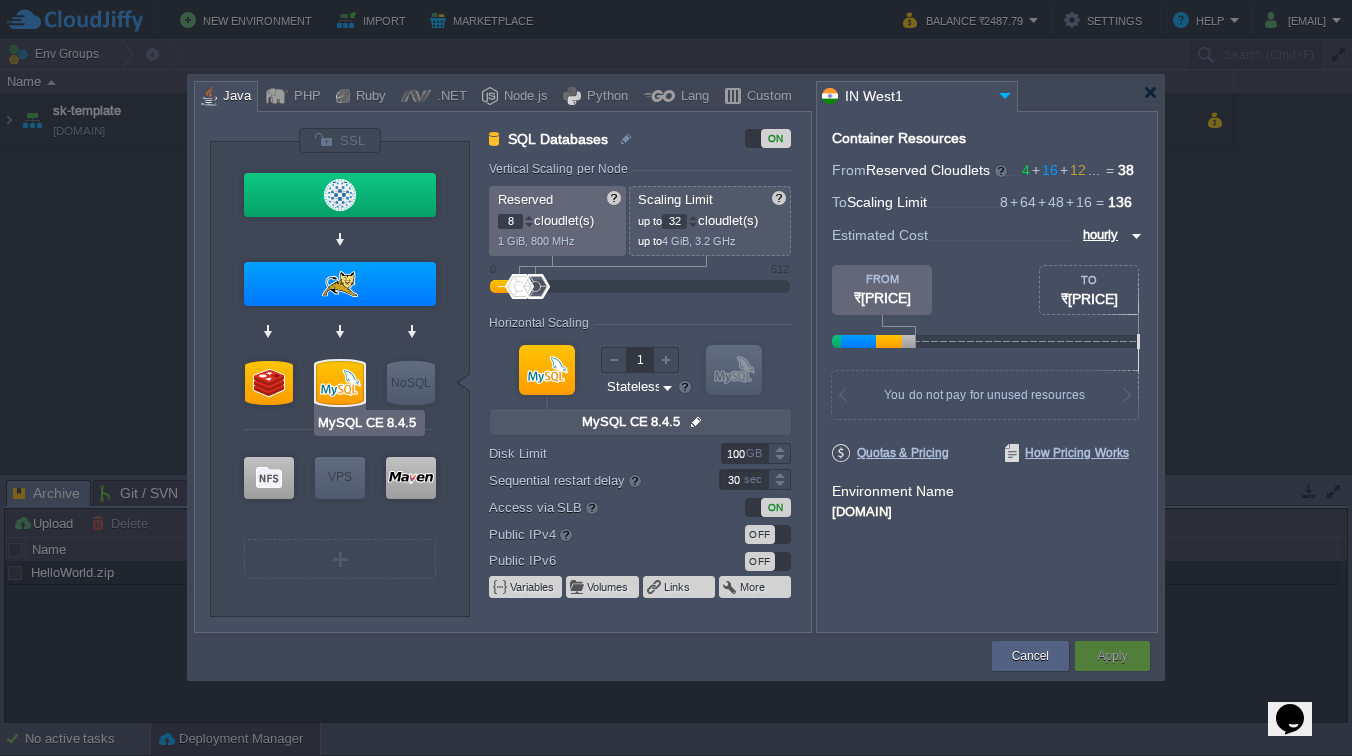 type on "AlmaLinux 9.6" 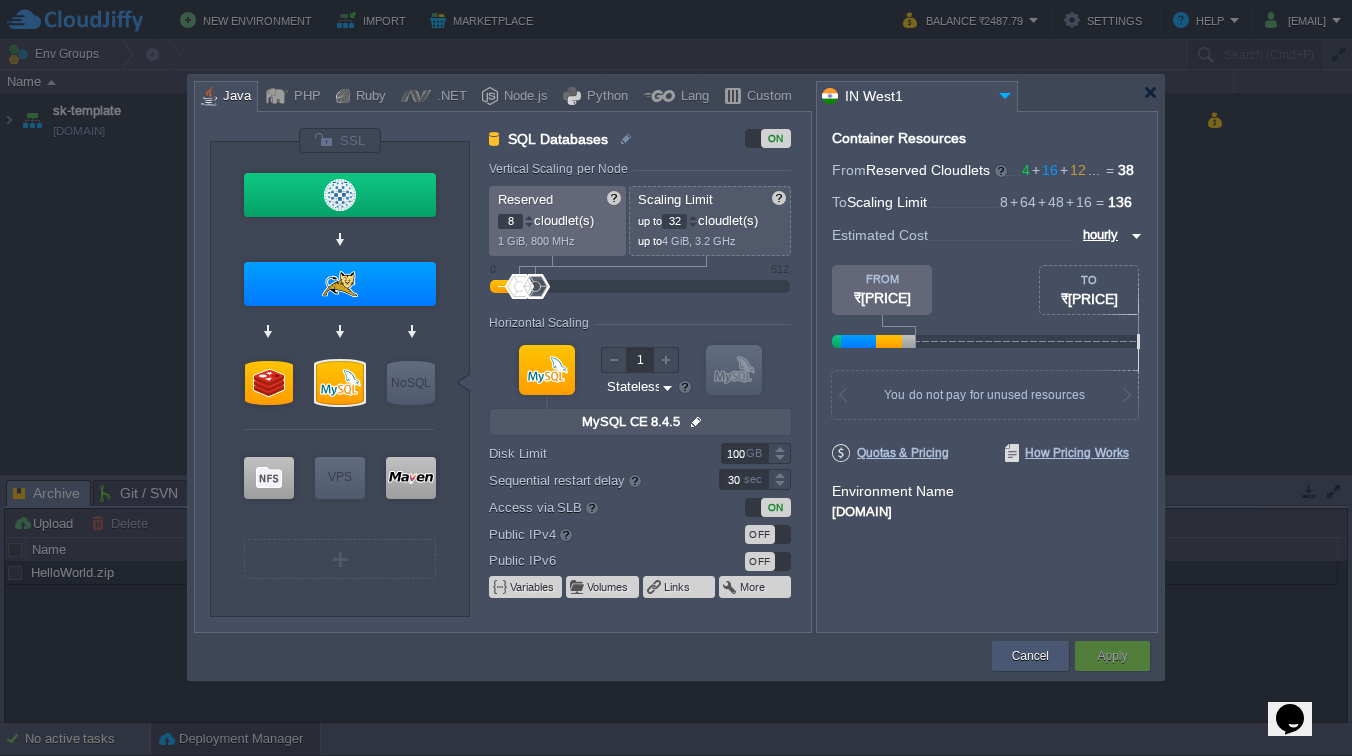 click on "Cancel" at bounding box center (1030, 656) 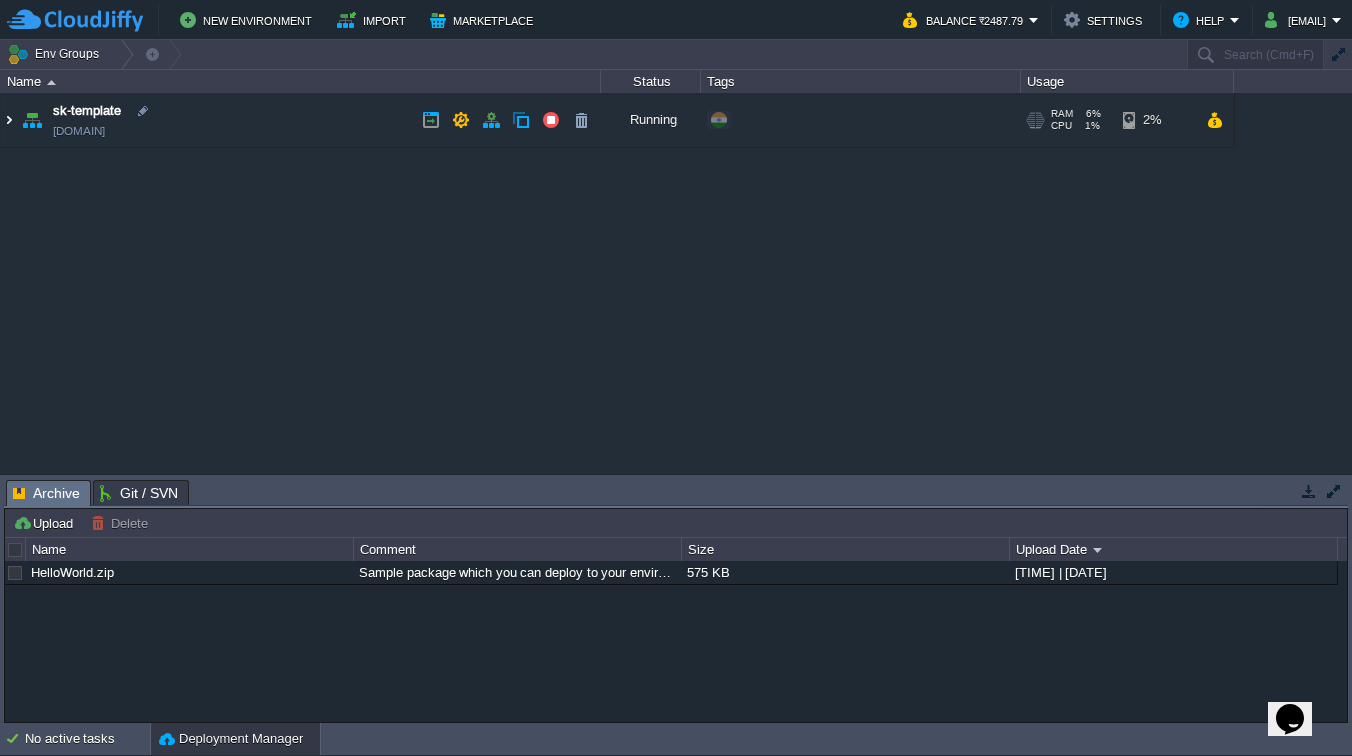 click at bounding box center [9, 120] 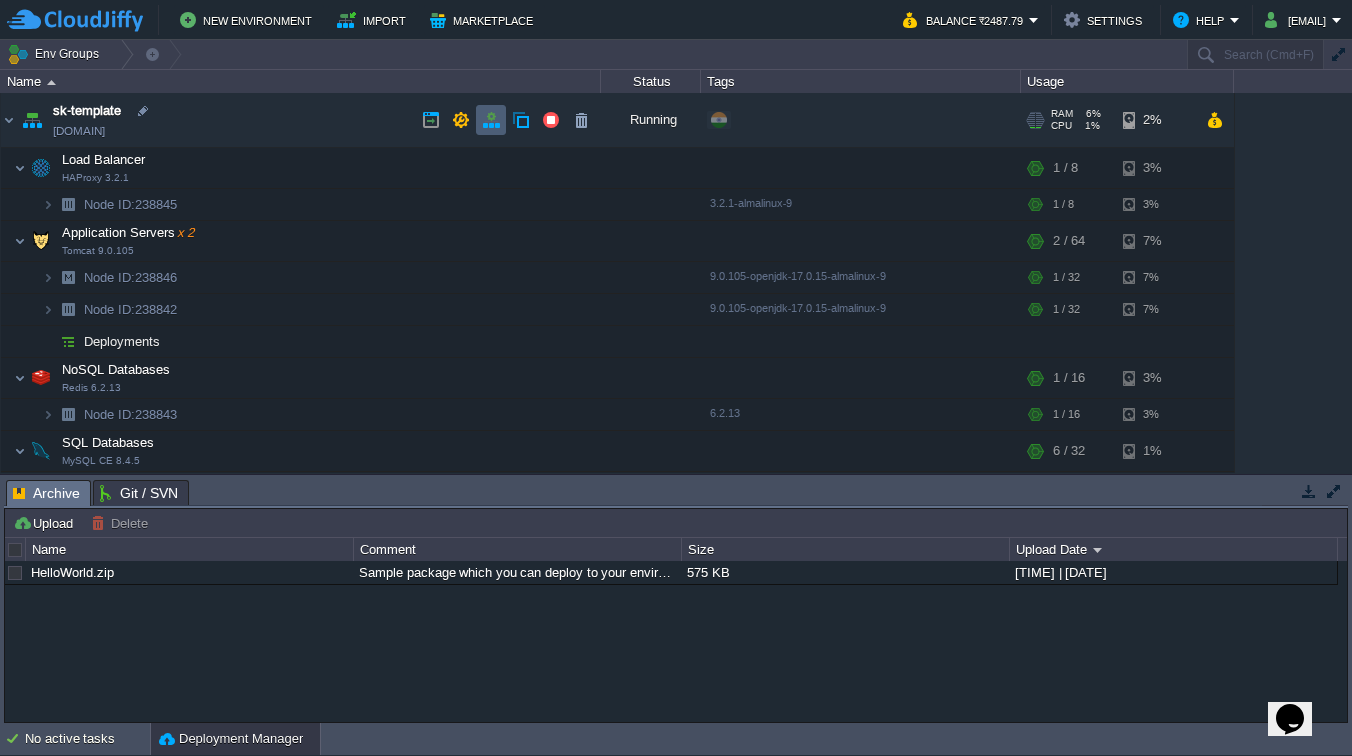 click at bounding box center [491, 120] 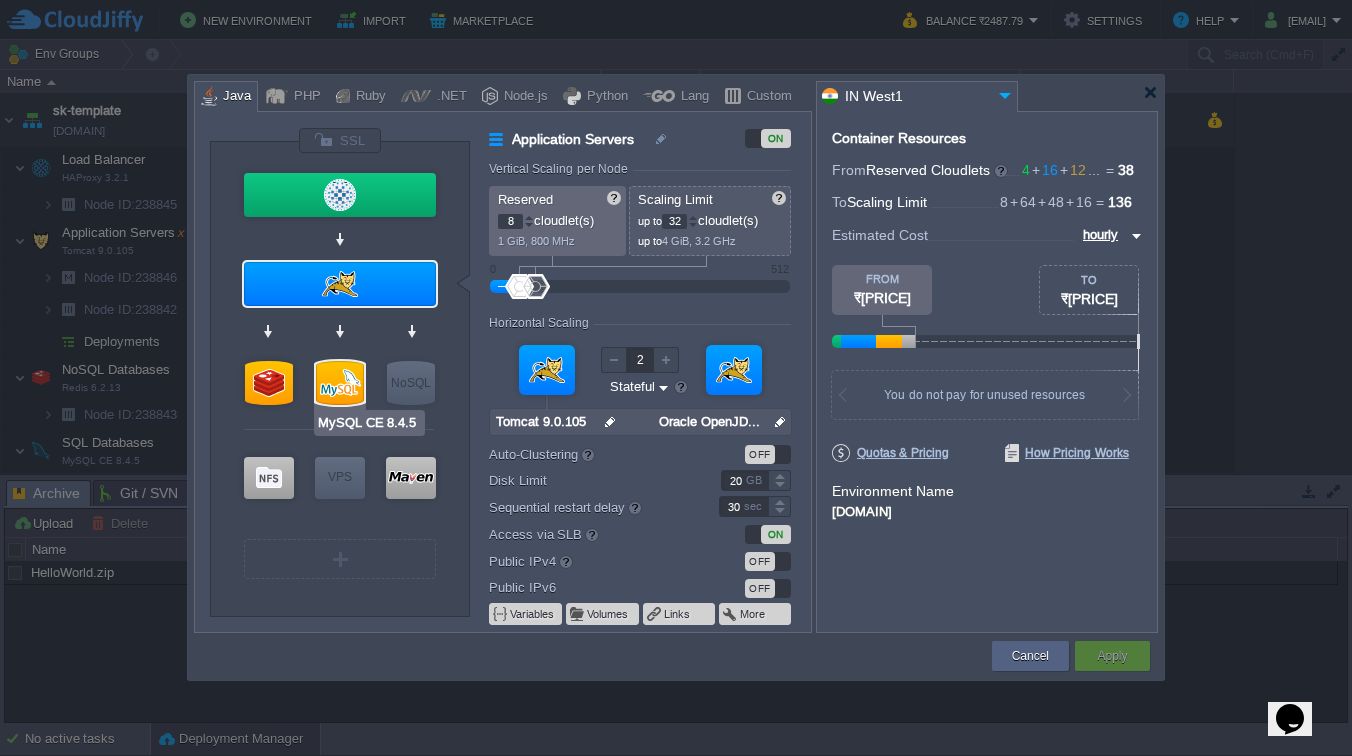type on "Redis 7.2.4" 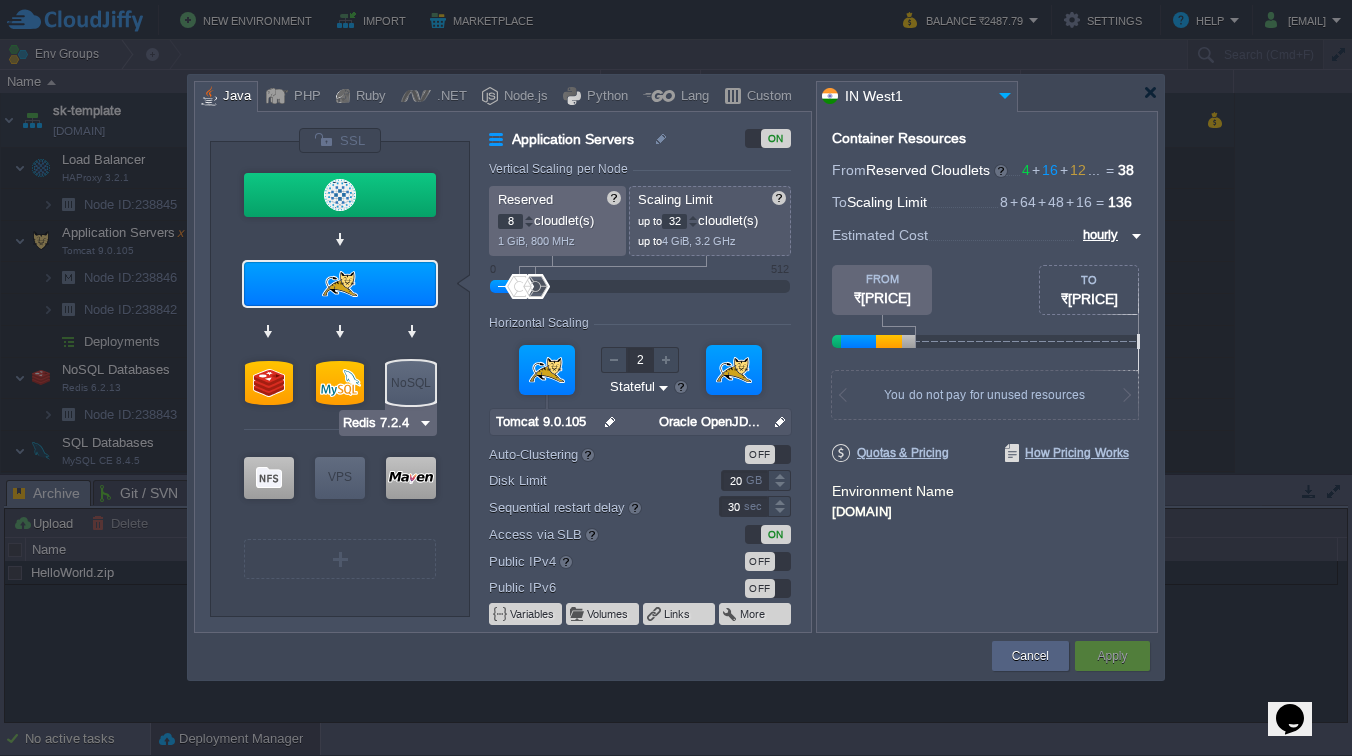 click at bounding box center [425, 423] 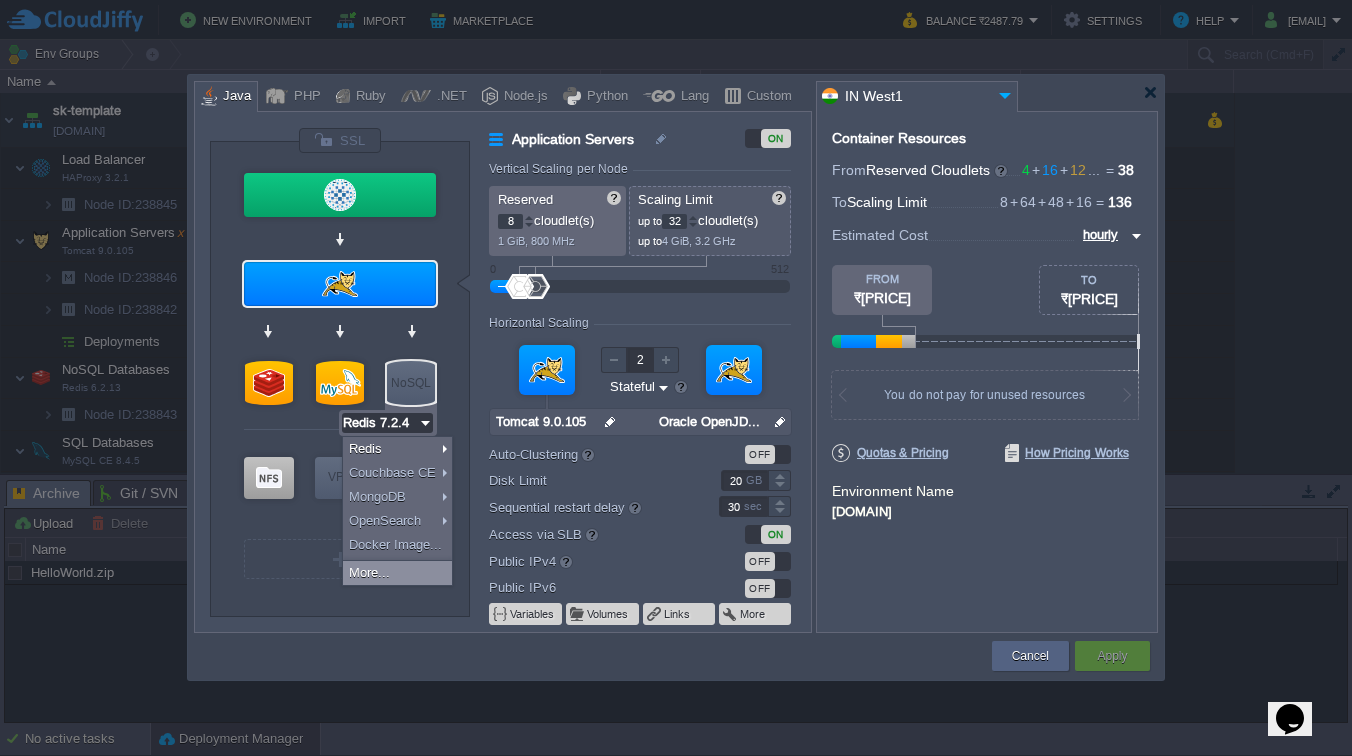 click on "More..." at bounding box center (397, 573) 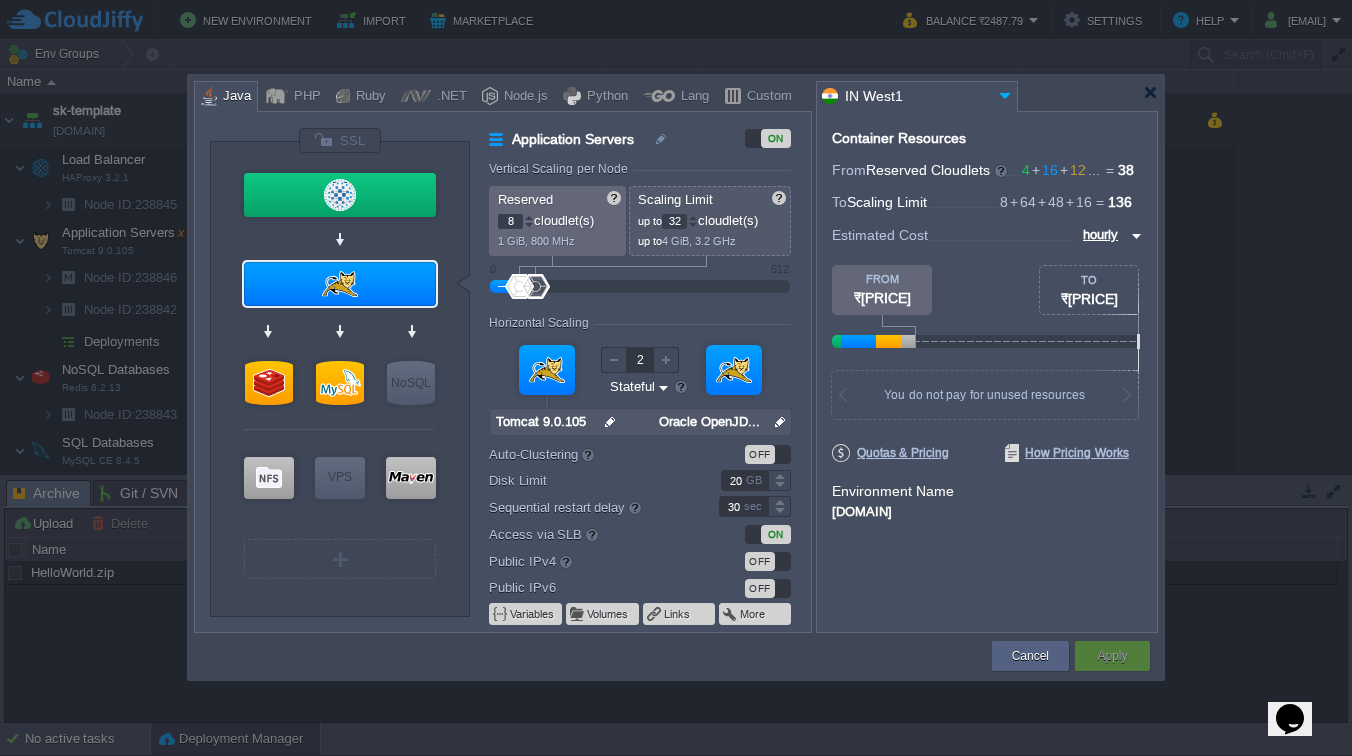 click at bounding box center [1150, 92] 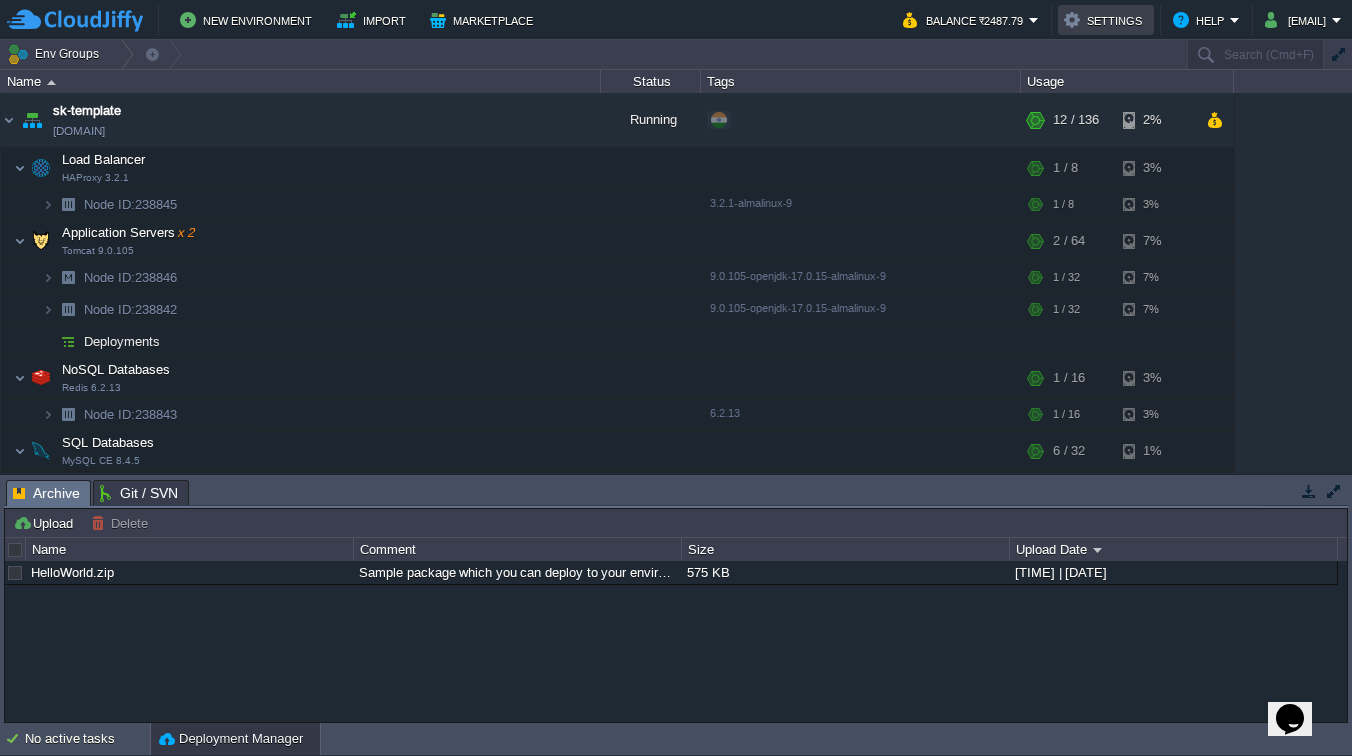 click on "Settings" at bounding box center (1106, 20) 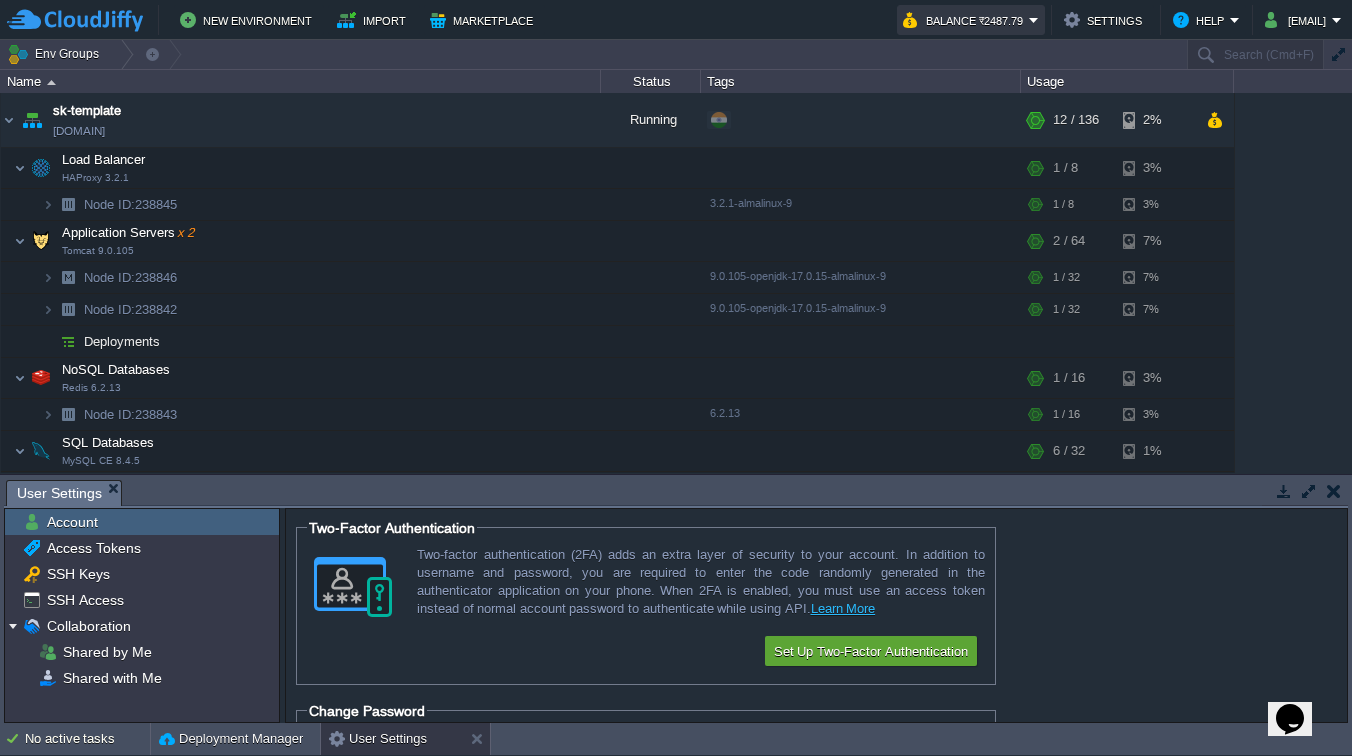 click on "Balance ₹2487.79" at bounding box center (966, 20) 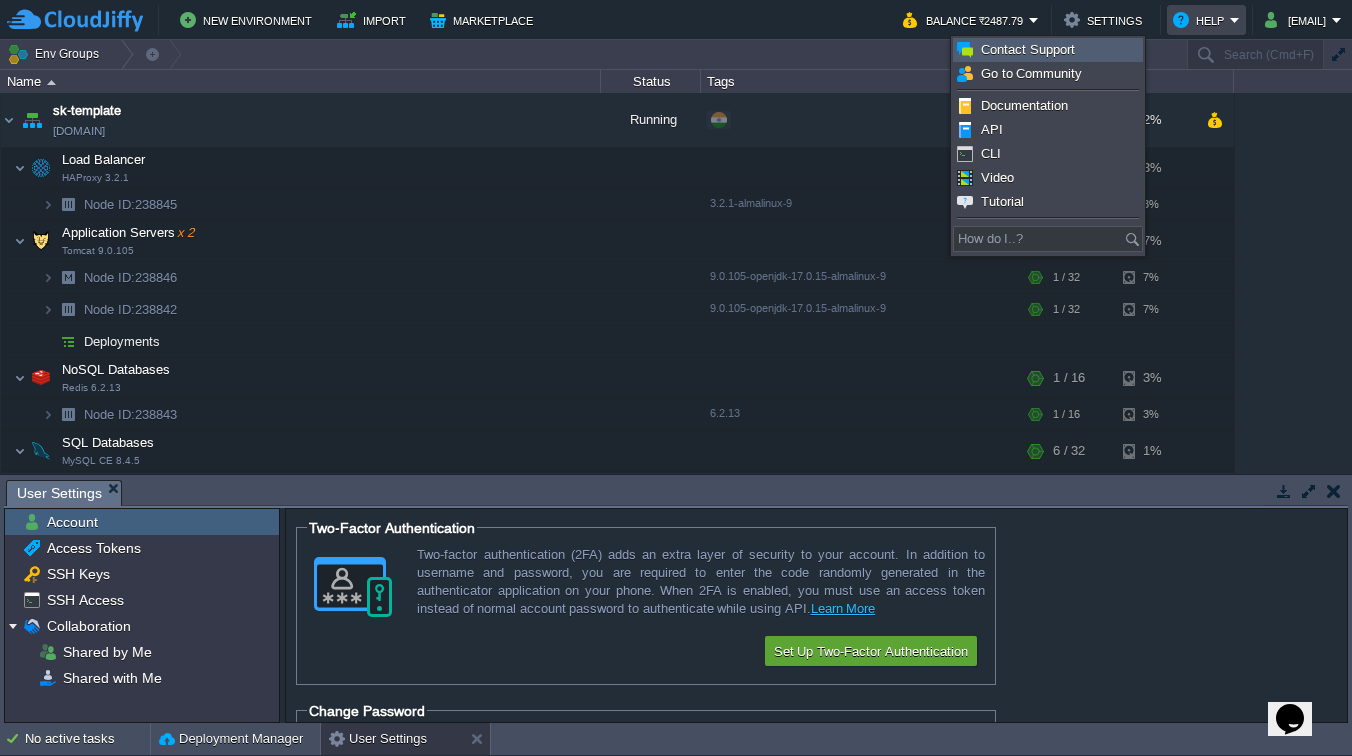 click on "Contact Support" at bounding box center (1048, 50) 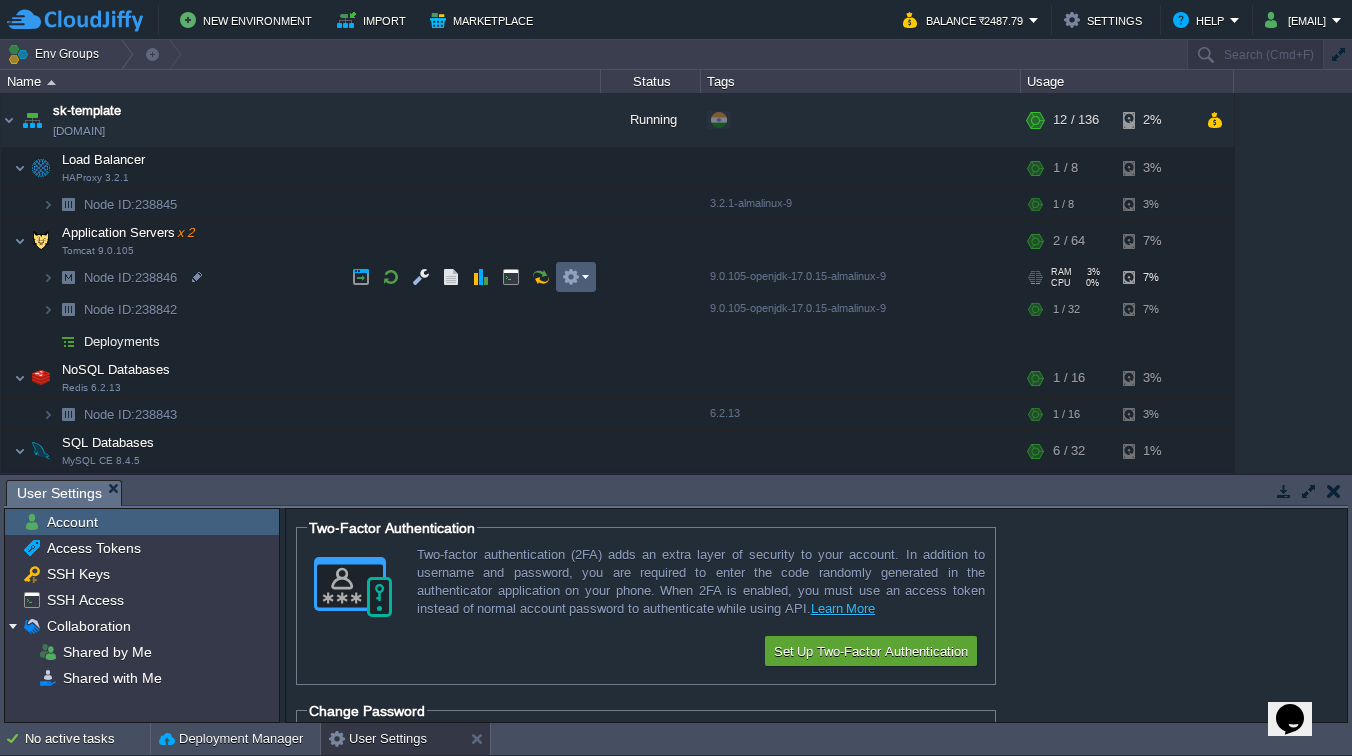 click at bounding box center (571, 277) 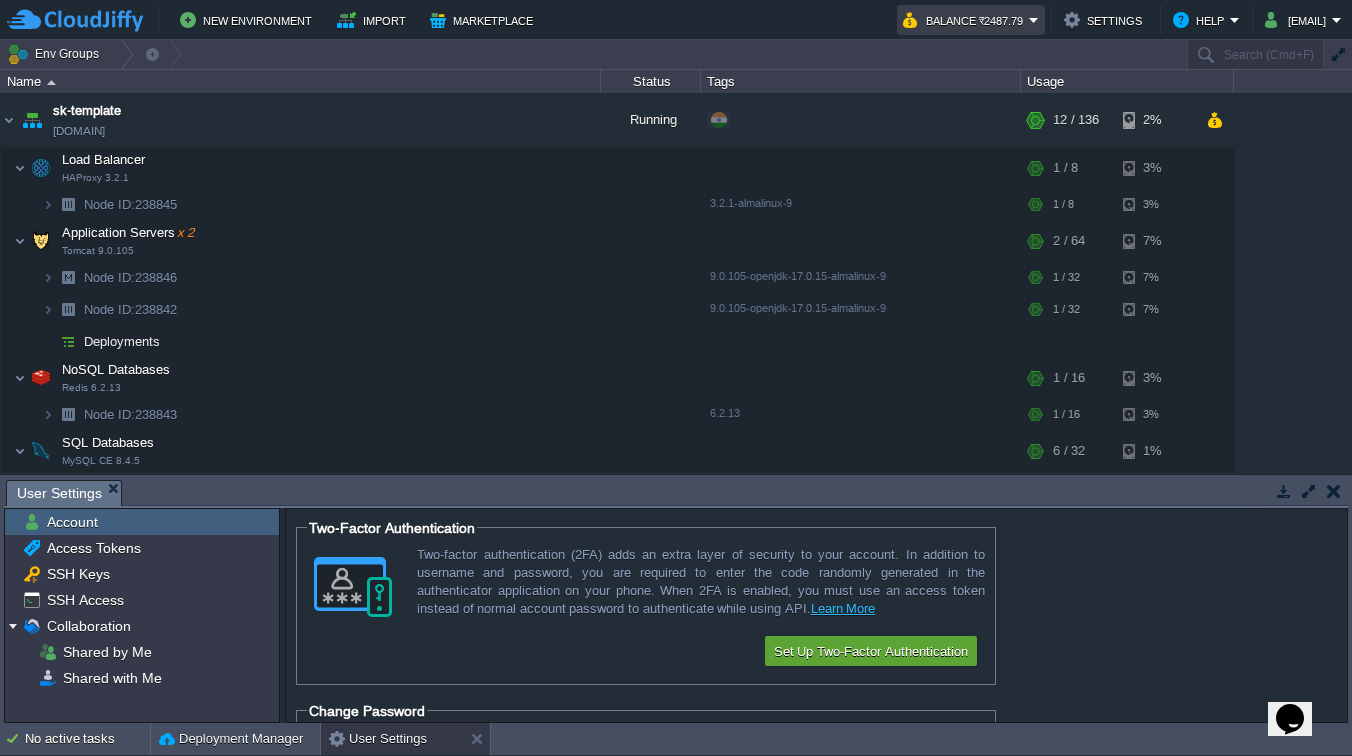 click on "Balance ₹2487.79" at bounding box center [966, 20] 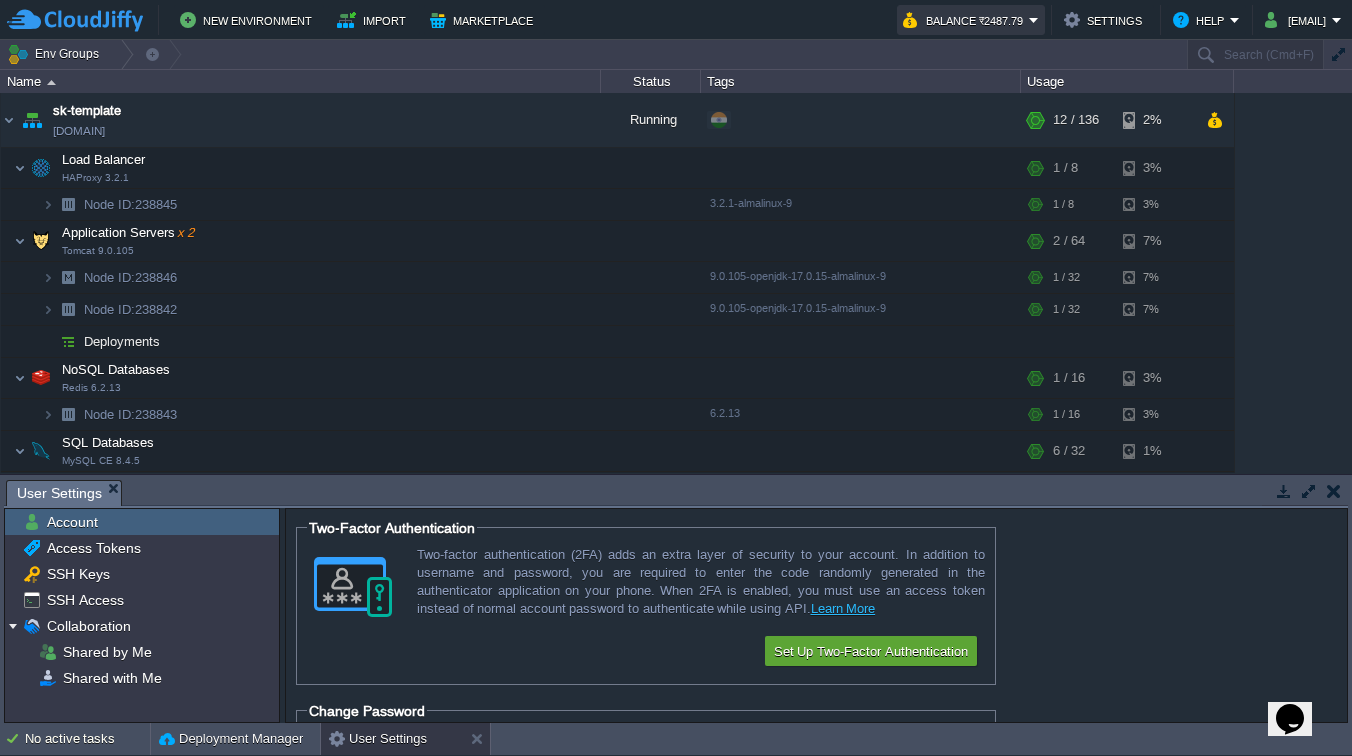 click on "Balance ₹2487.79" at bounding box center (966, 20) 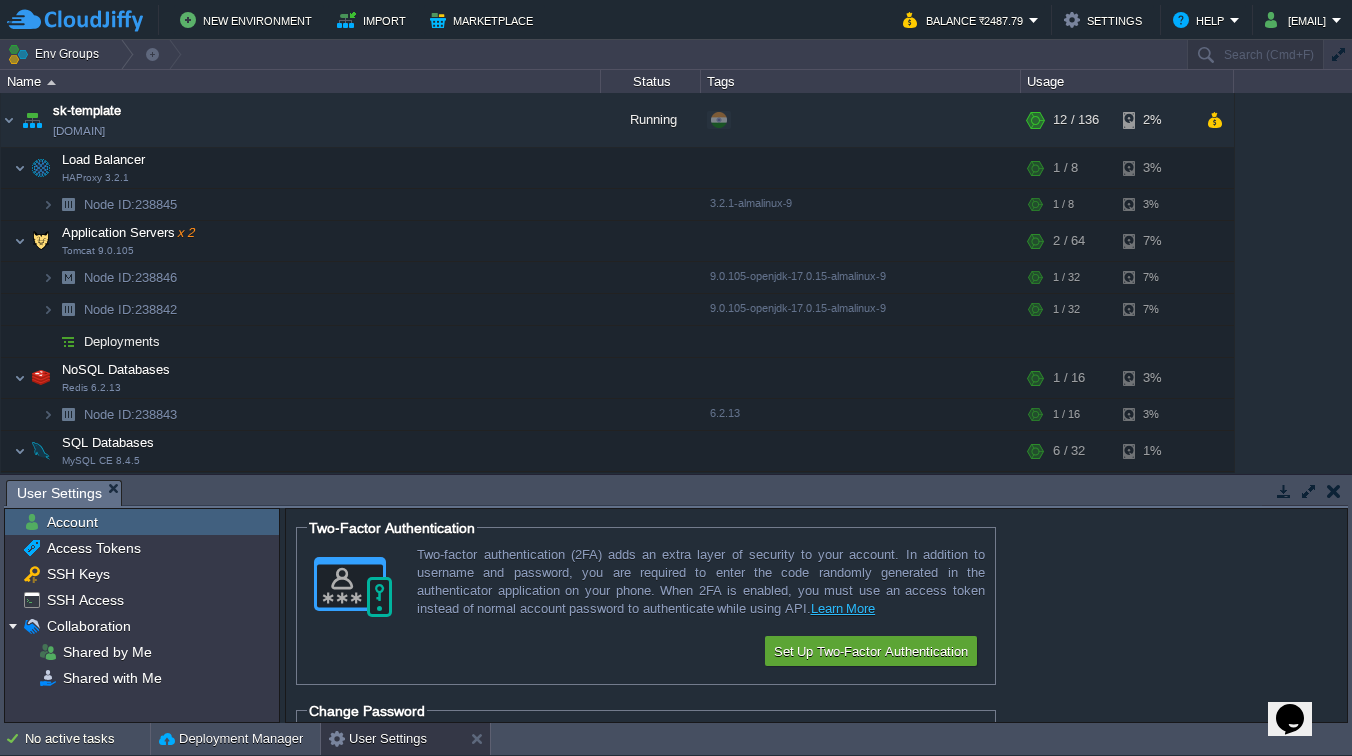 click 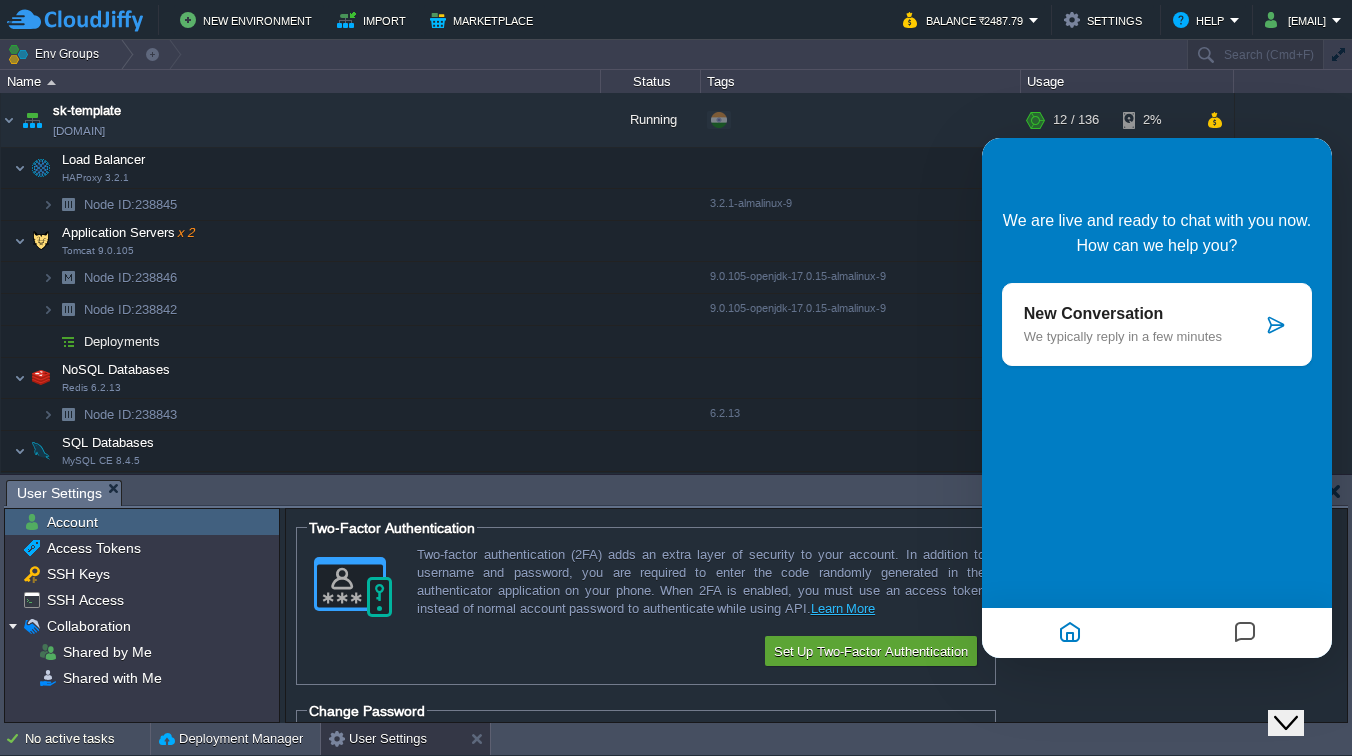 click on "We typically reply in a few minutes" at bounding box center [1143, 336] 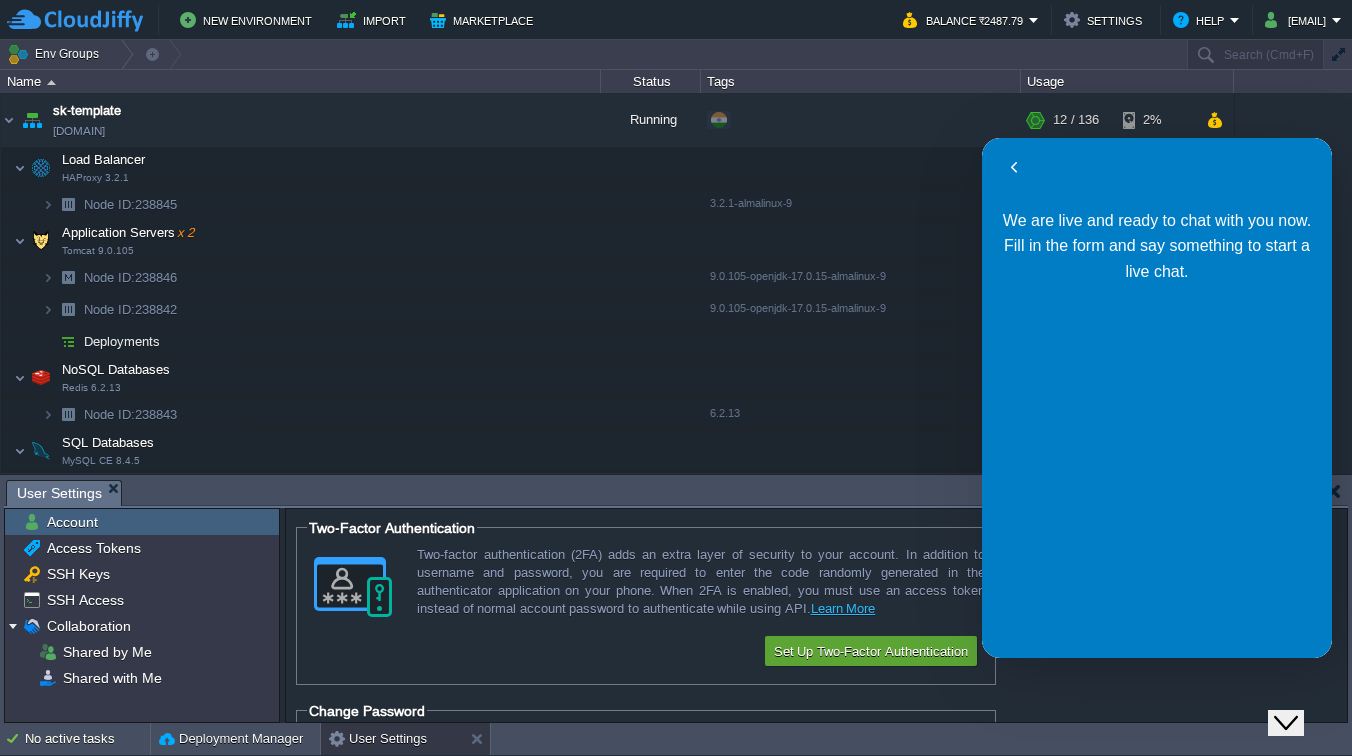 click on "We are live and ready to chat with you now. Fill in the form and say something to start a live chat." at bounding box center [1157, 246] 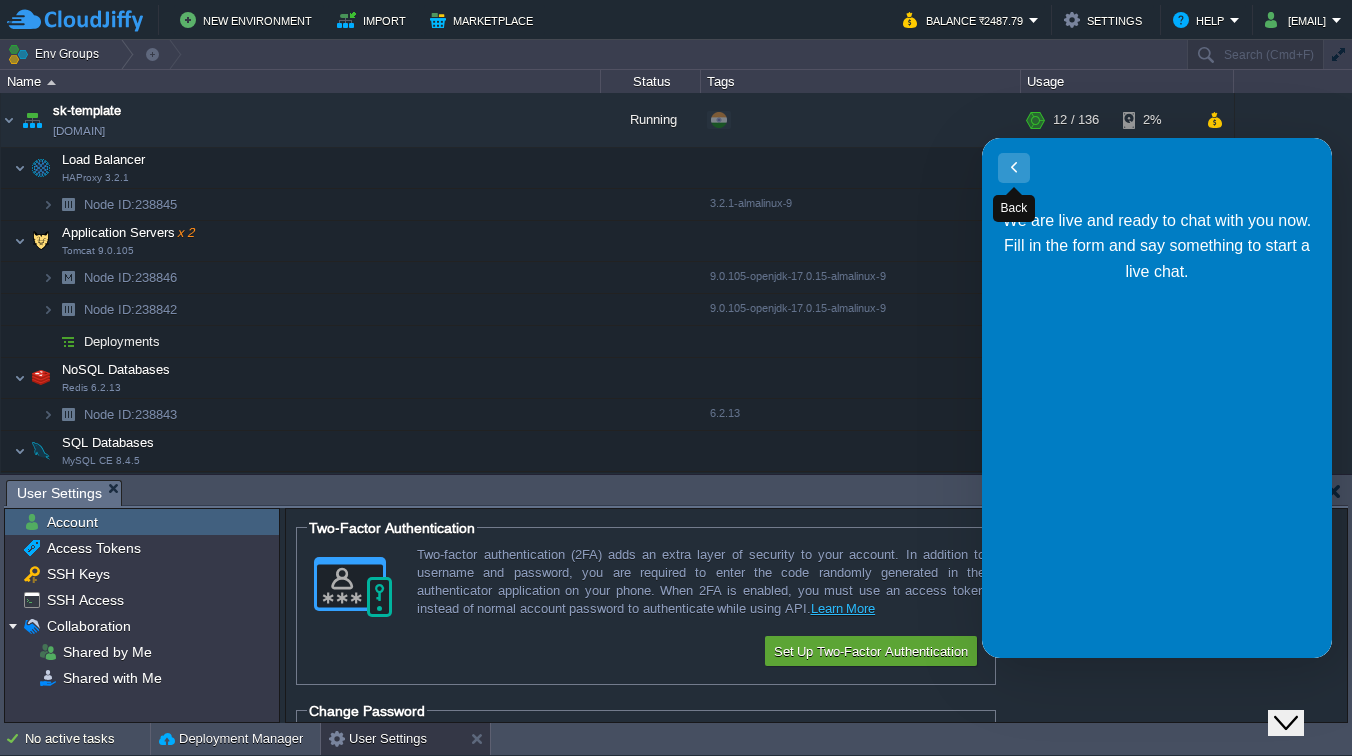 click on "Back" at bounding box center (1014, 168) 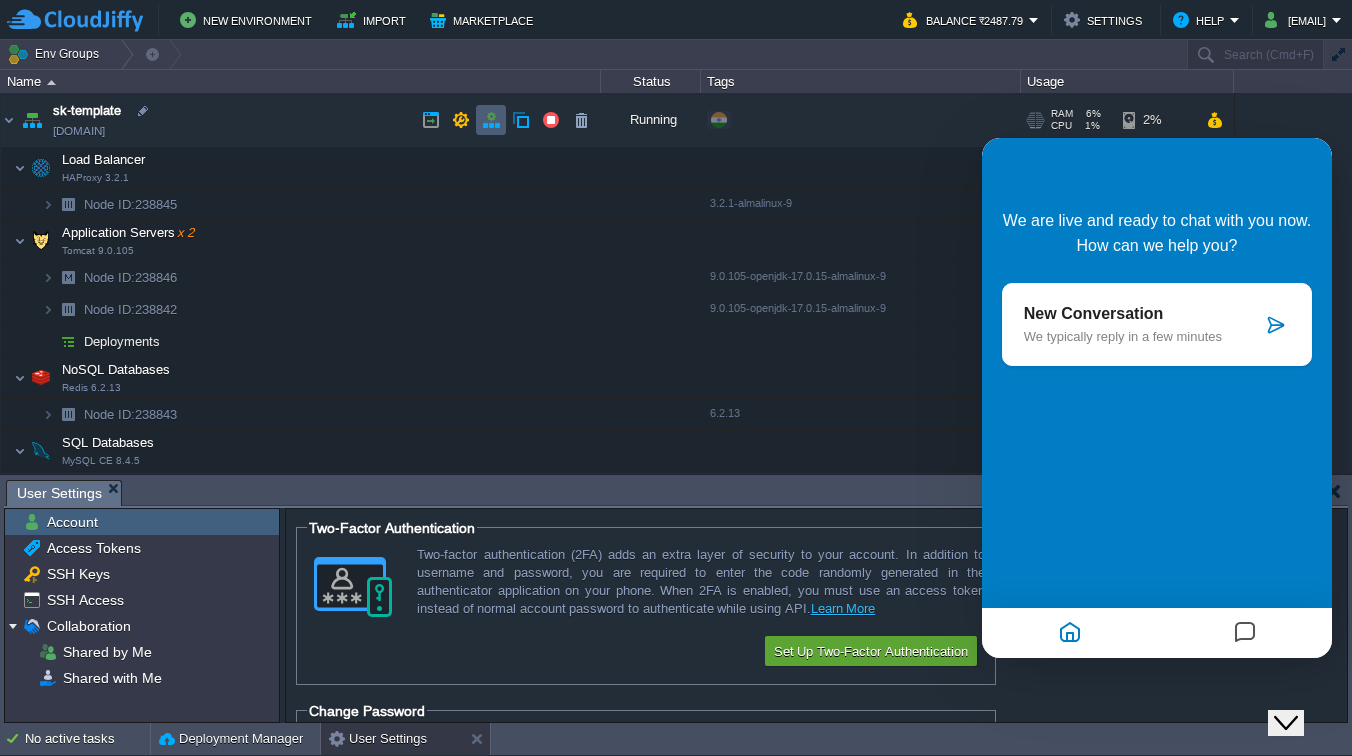 click at bounding box center (491, 120) 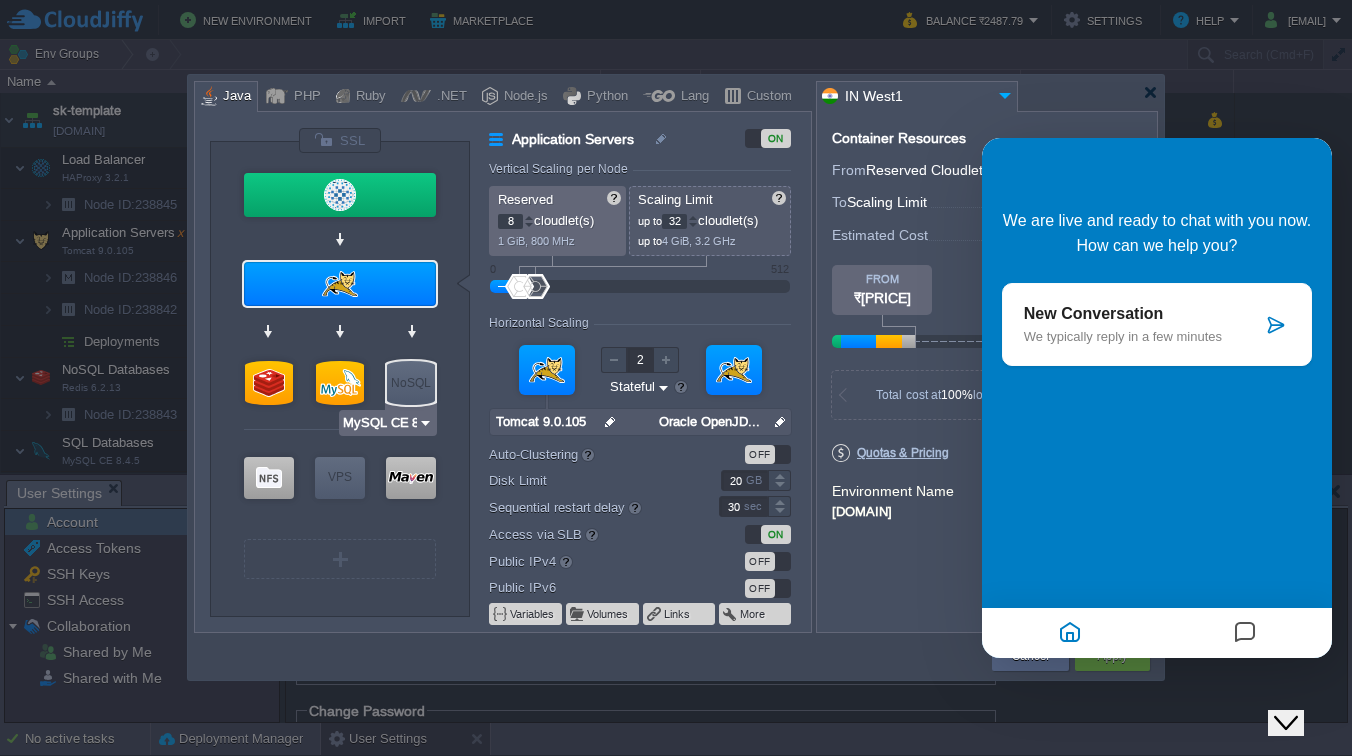 type on "Redis 6.2.13" 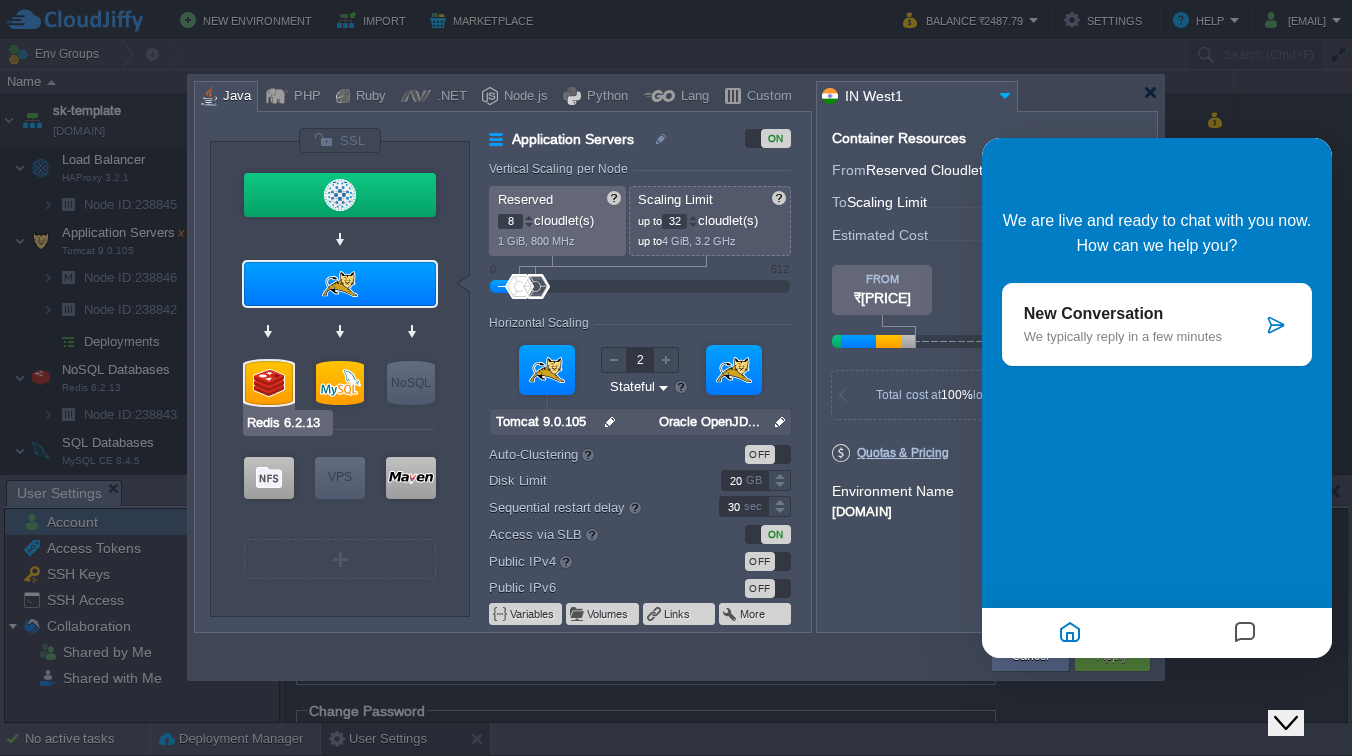 click at bounding box center (269, 383) 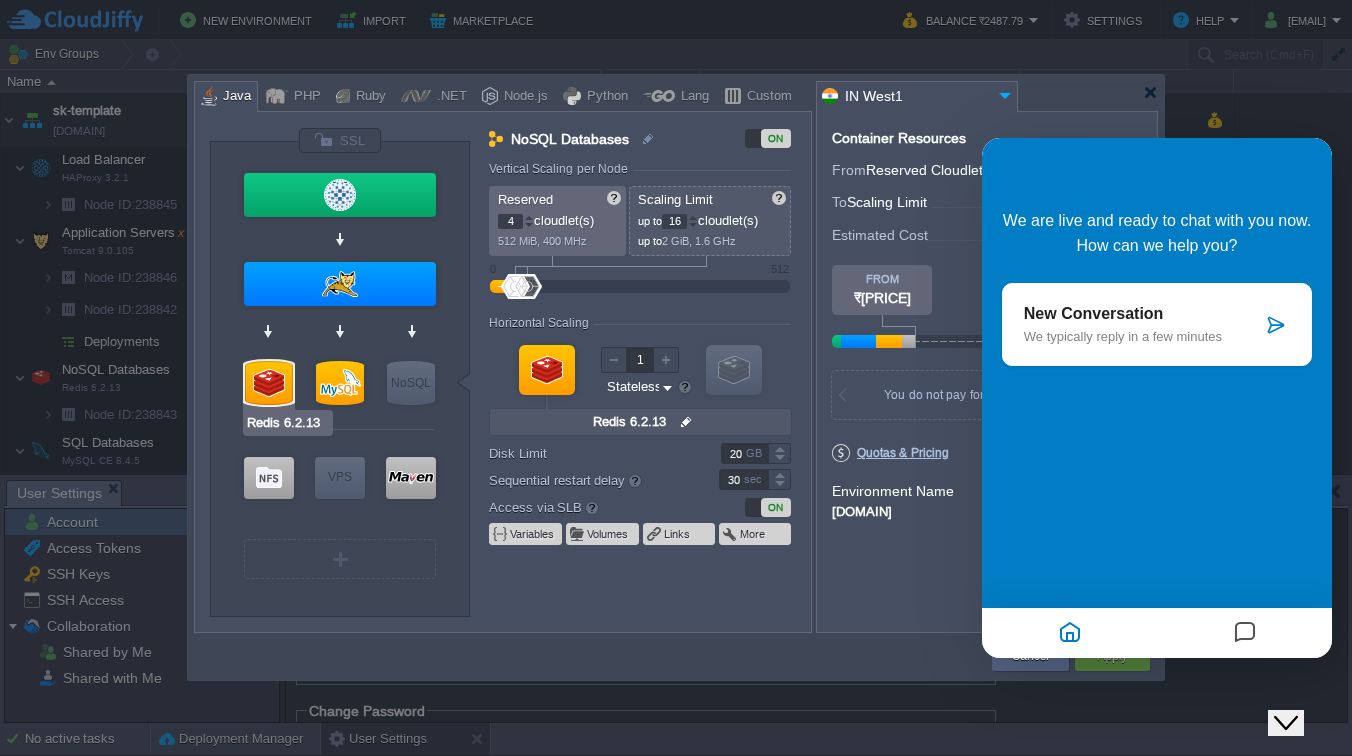 click at bounding box center (269, 383) 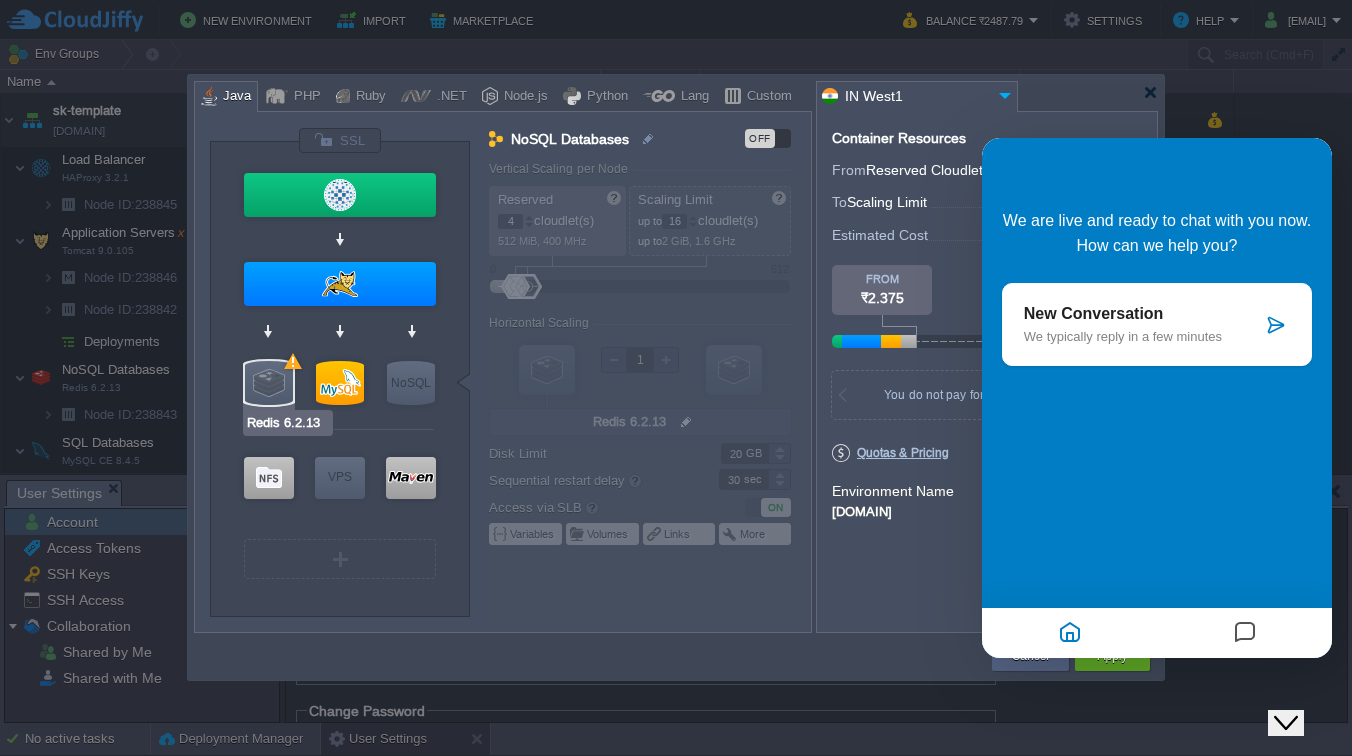 click at bounding box center (269, 383) 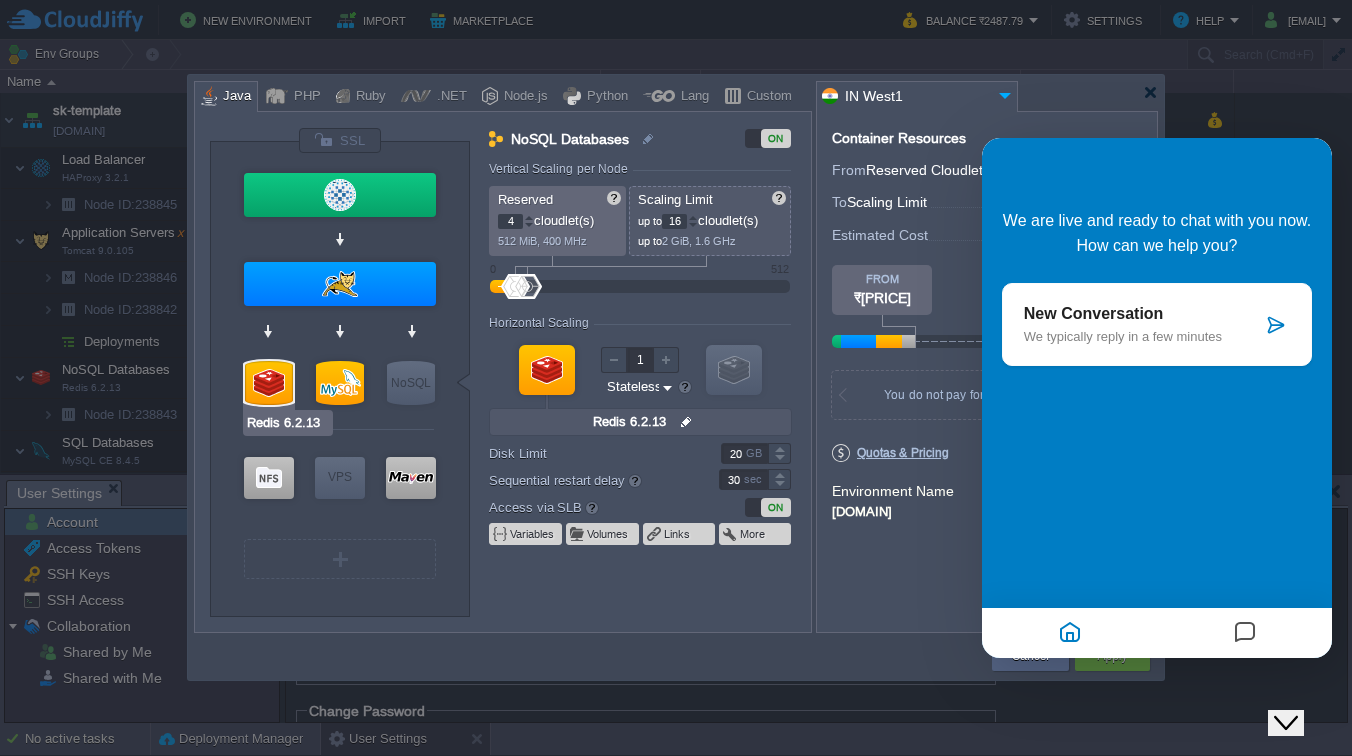 click at bounding box center (269, 383) 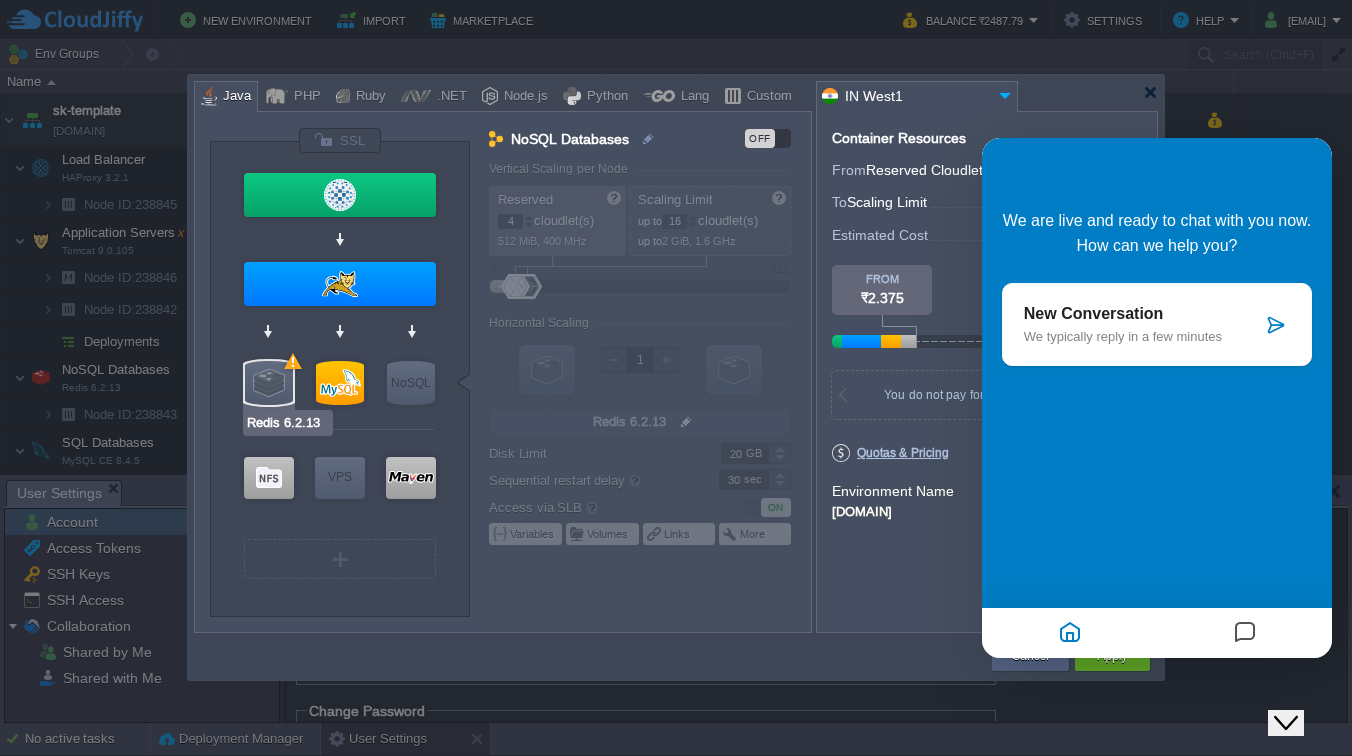 click at bounding box center [269, 383] 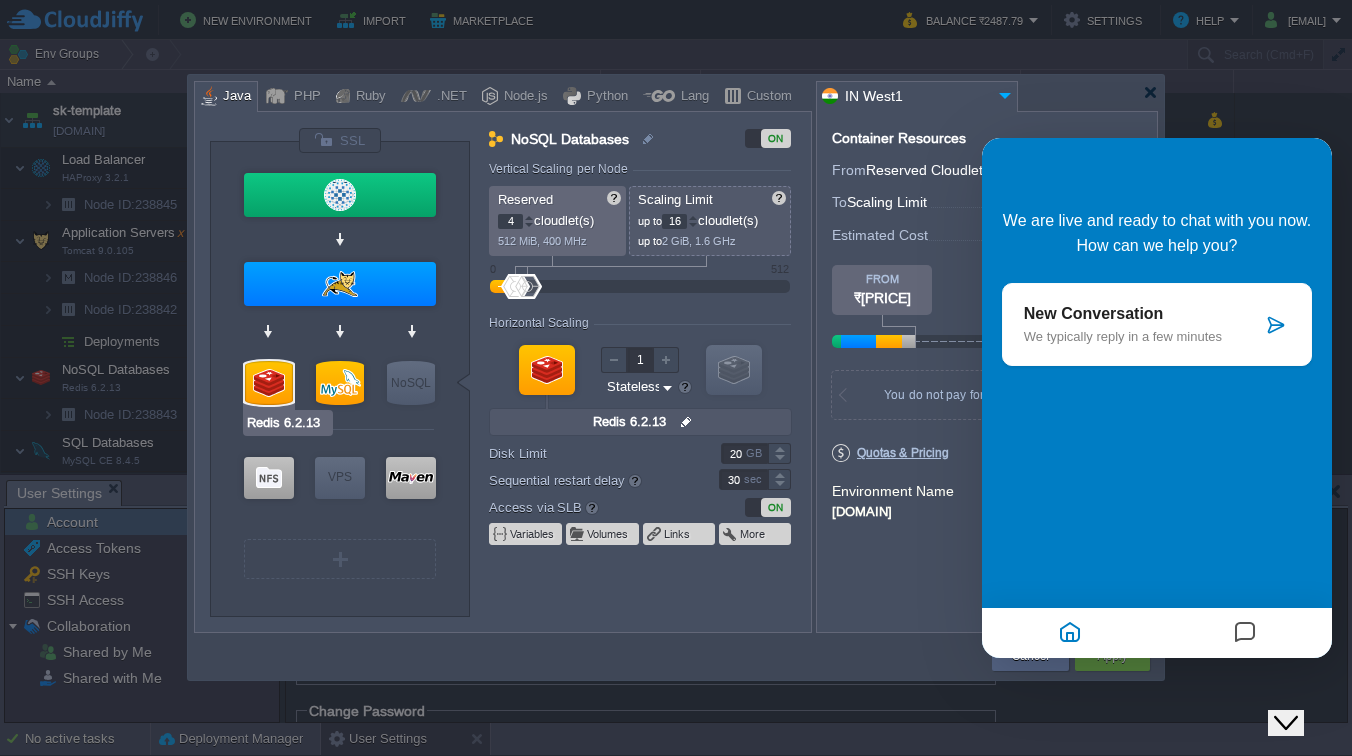 type on "Tomcat 9.0.105" 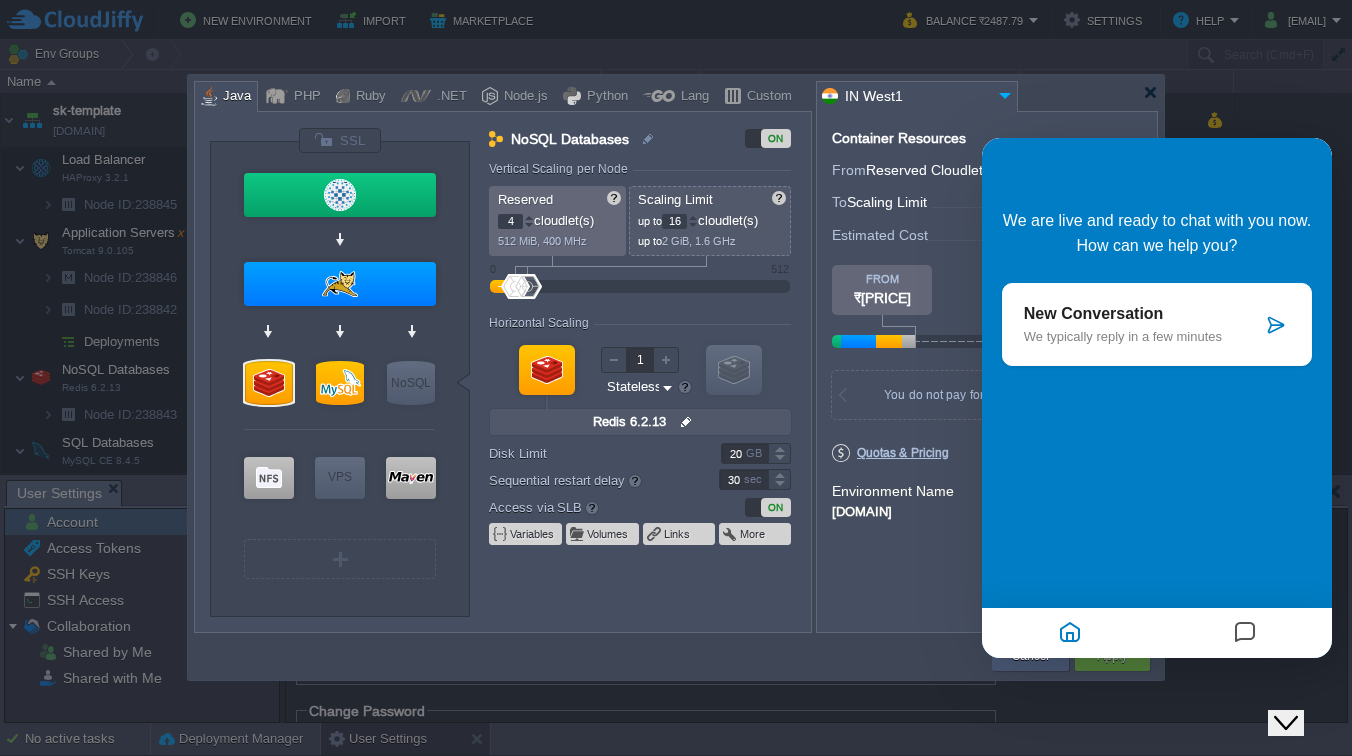 click on "Cancel" at bounding box center [1030, 656] 